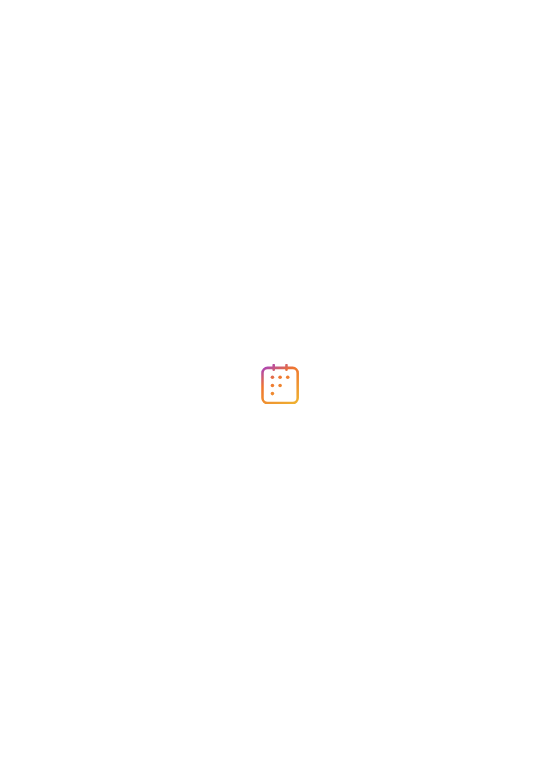 scroll, scrollTop: 0, scrollLeft: 0, axis: both 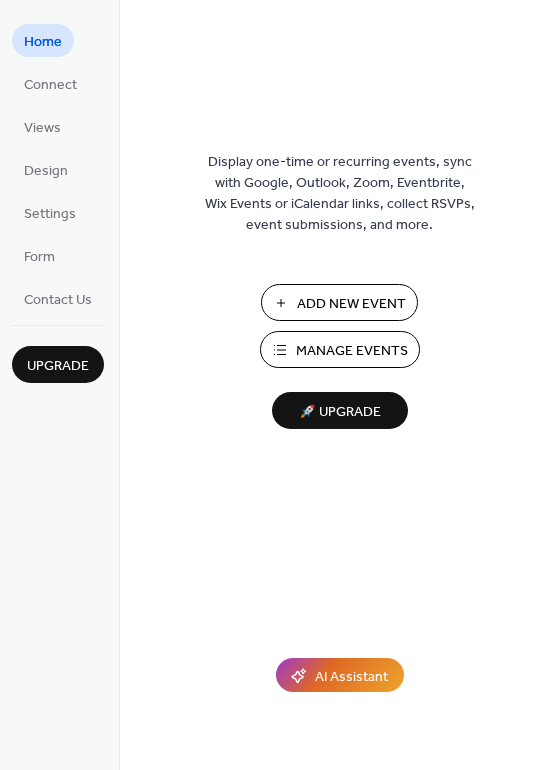 click on "Manage Events" at bounding box center (352, 351) 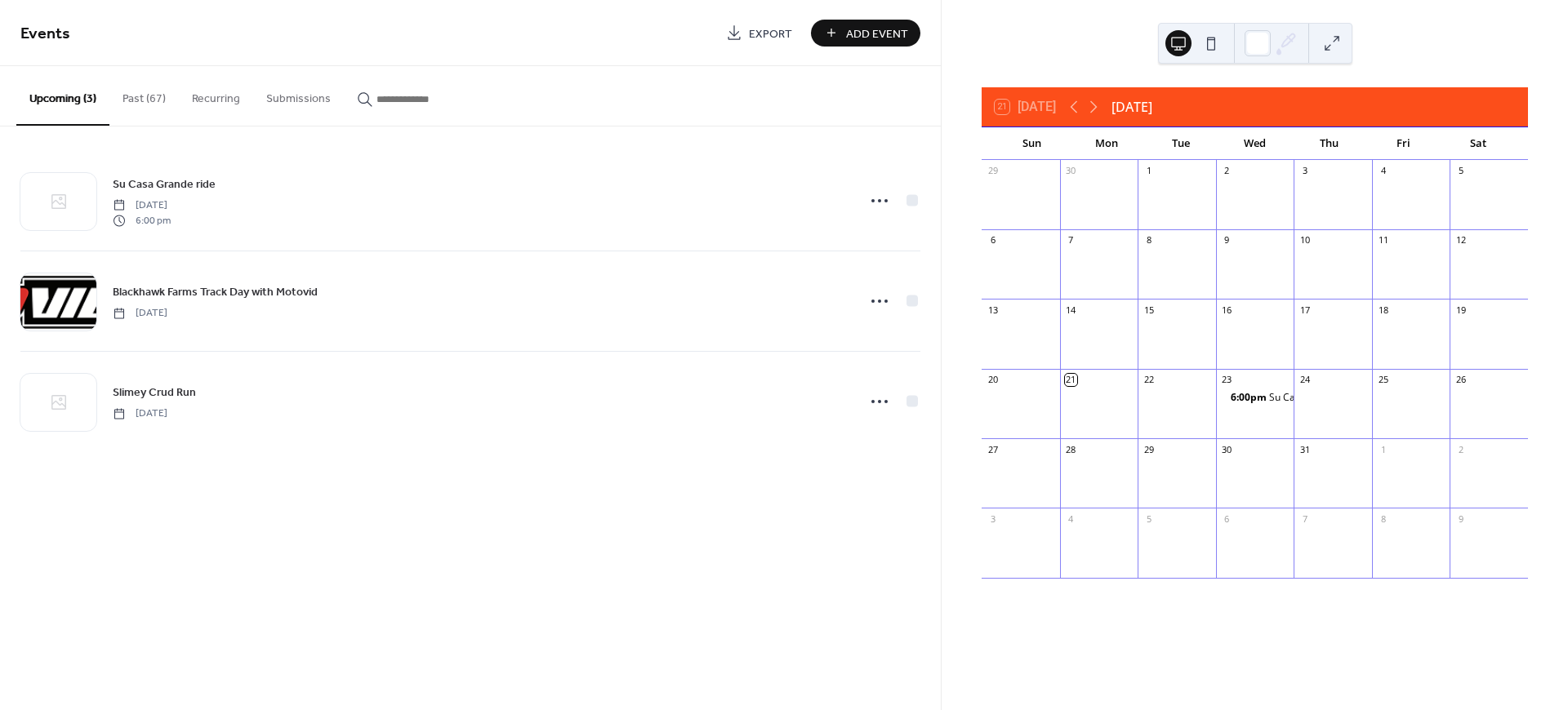 scroll, scrollTop: 0, scrollLeft: 0, axis: both 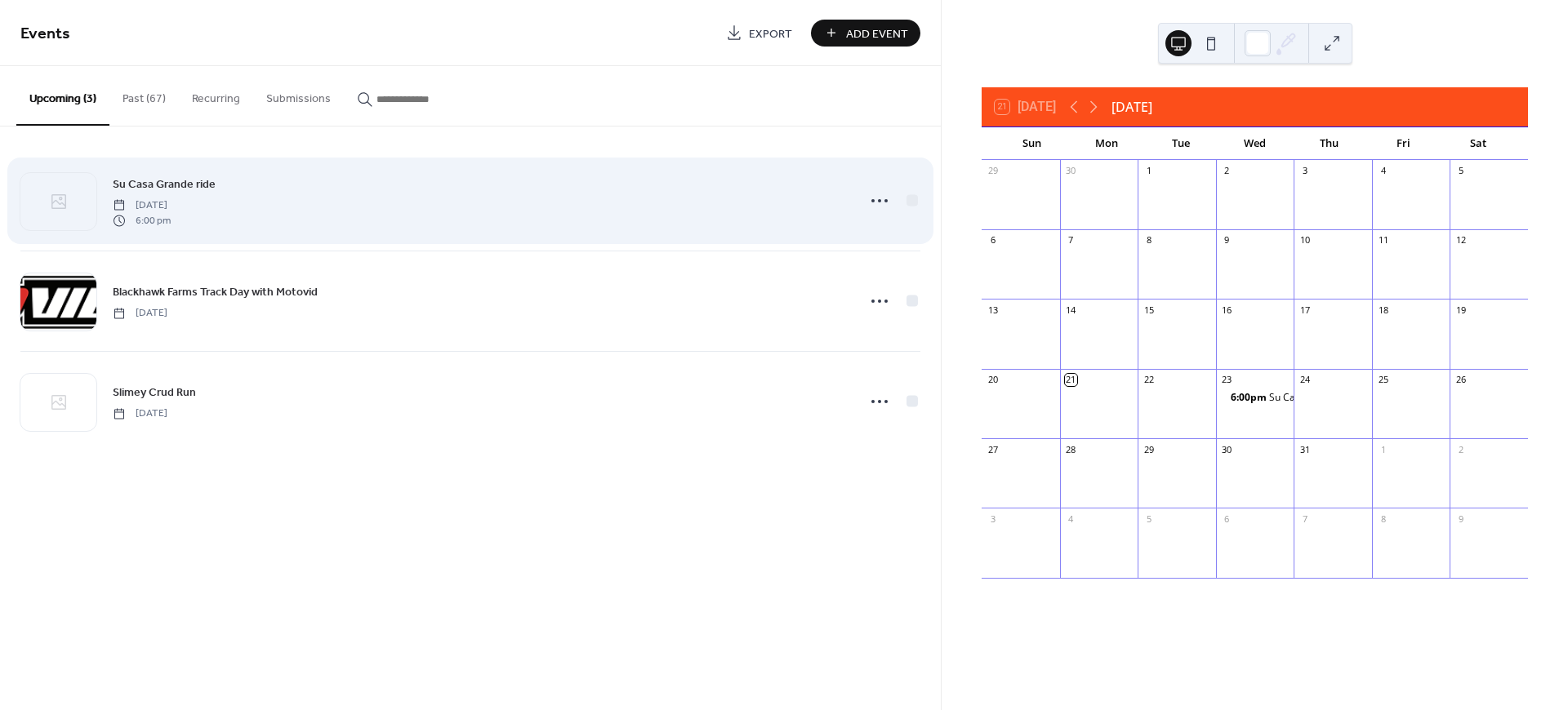 click on "[DATE]" at bounding box center [141, 206] 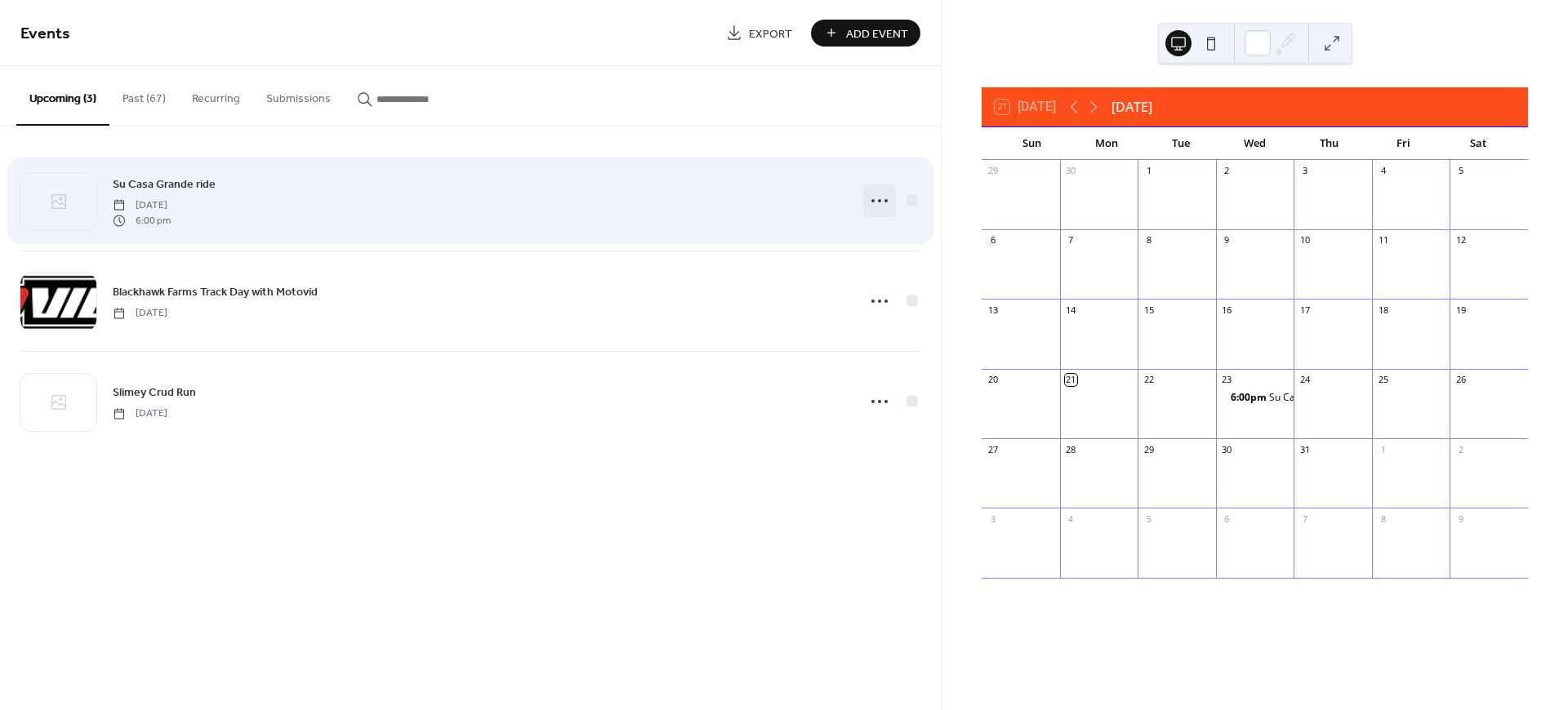 click 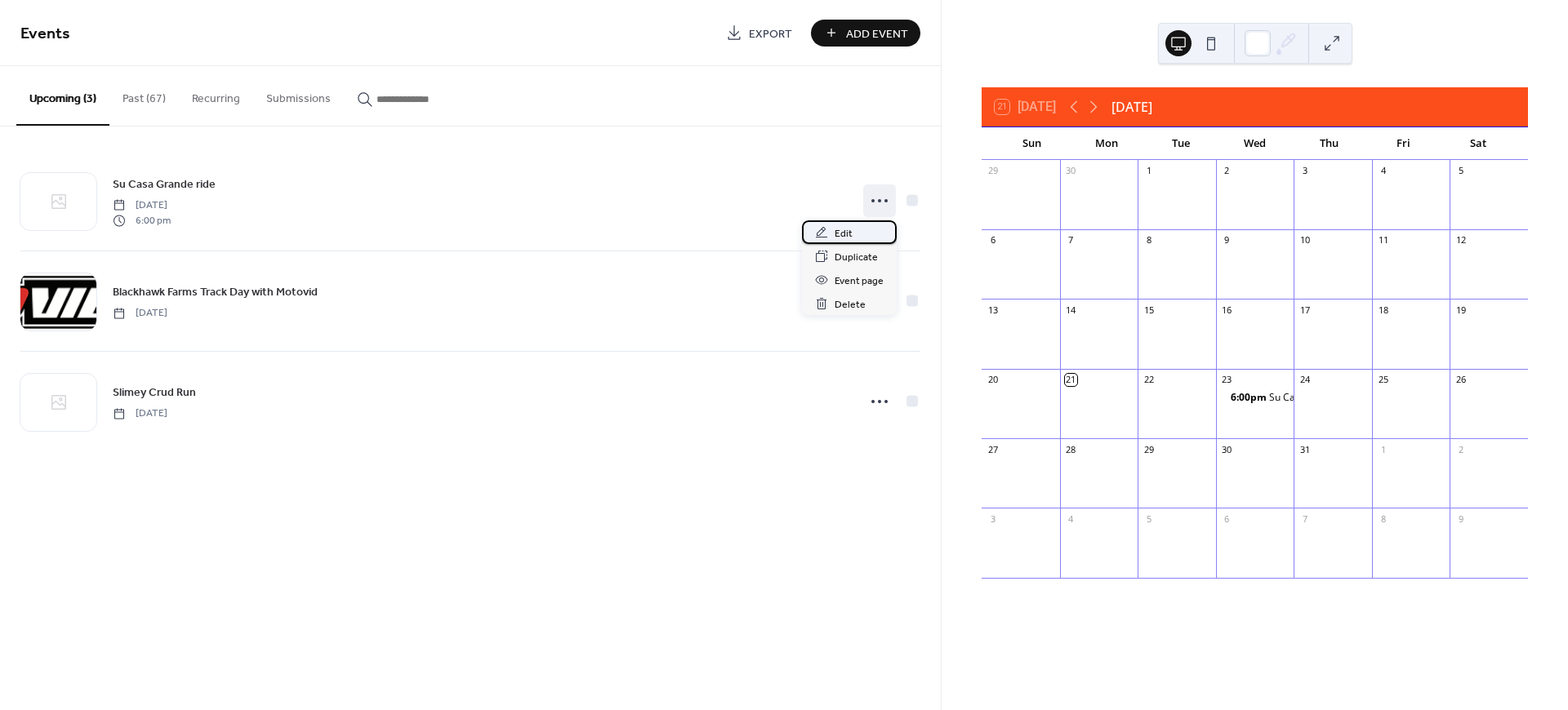 click on "Edit" at bounding box center [844, 233] 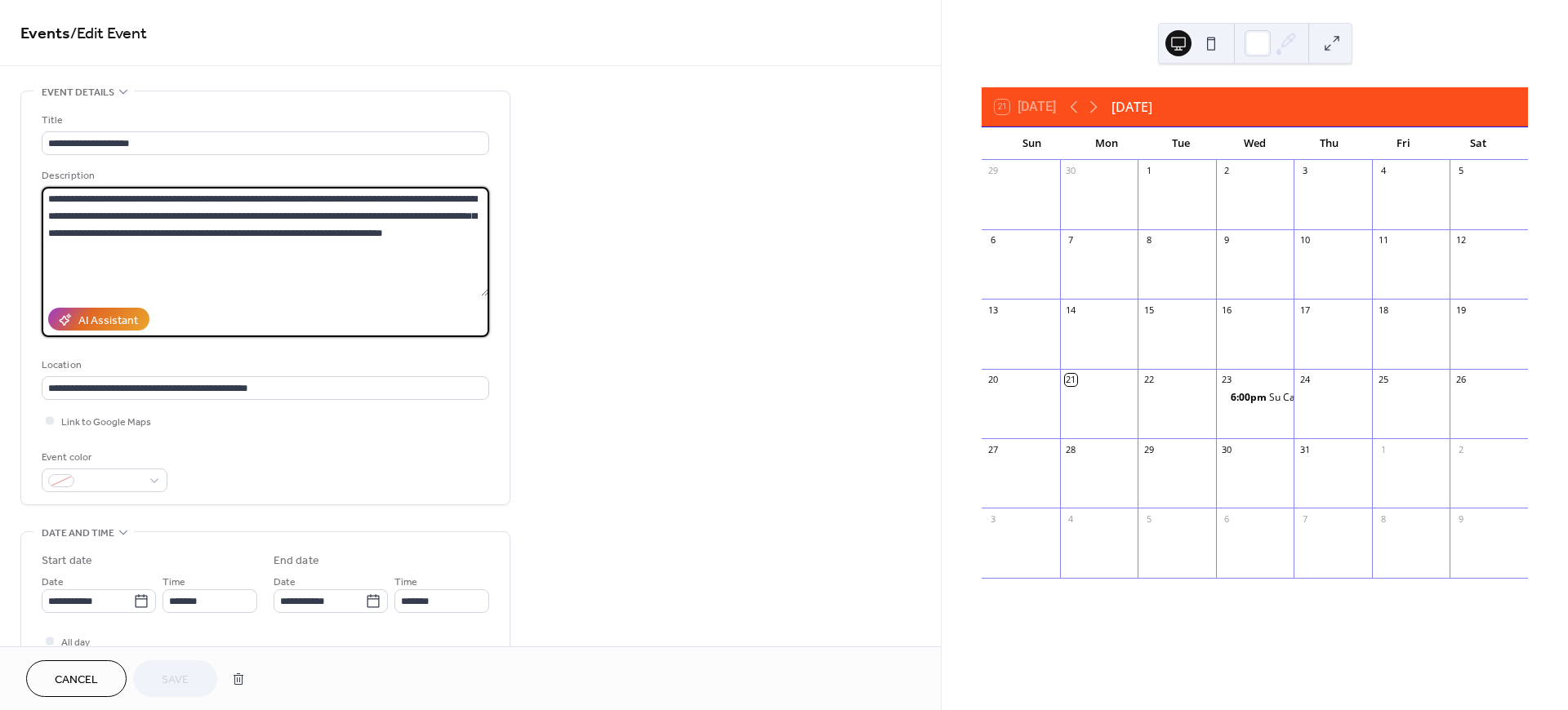 click on "**********" at bounding box center (265, 242) 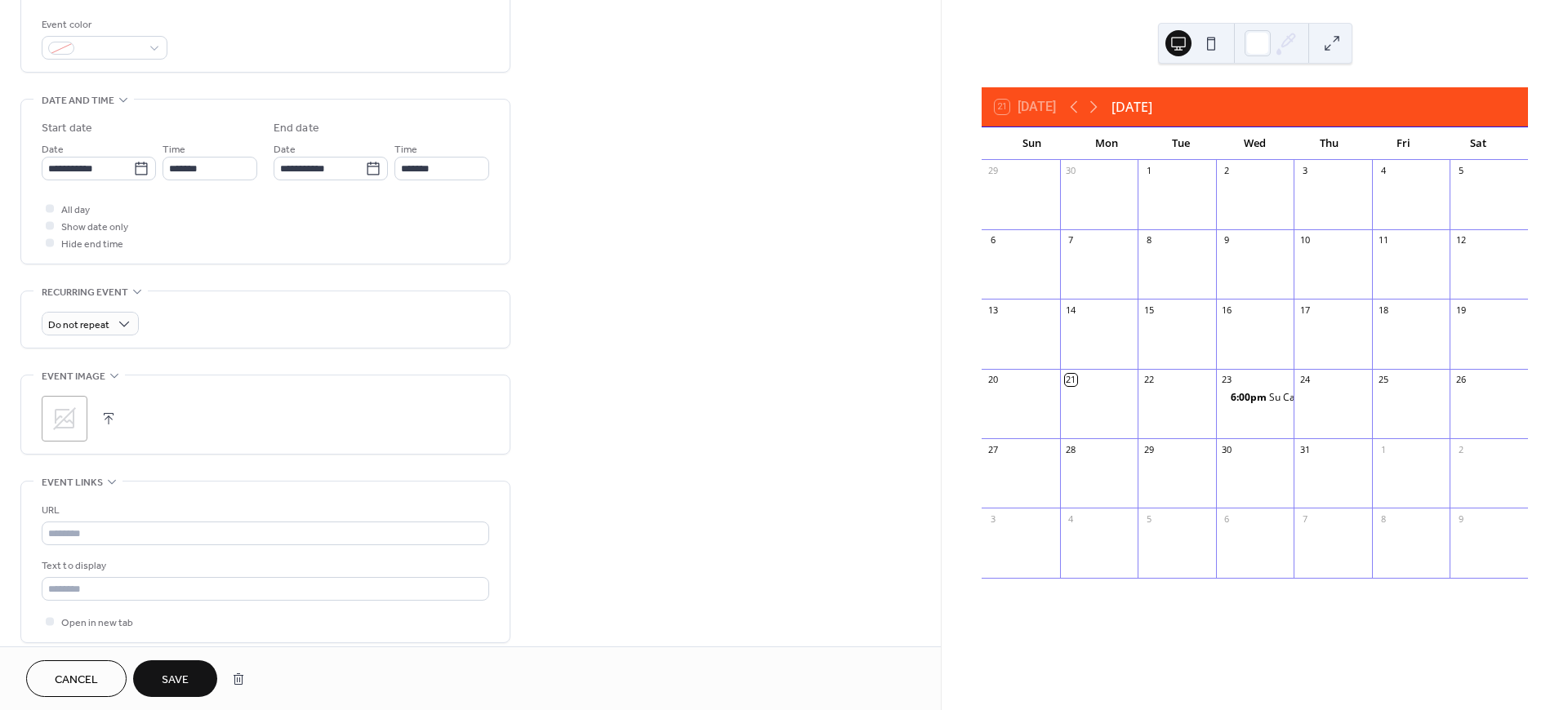 scroll, scrollTop: 435, scrollLeft: 0, axis: vertical 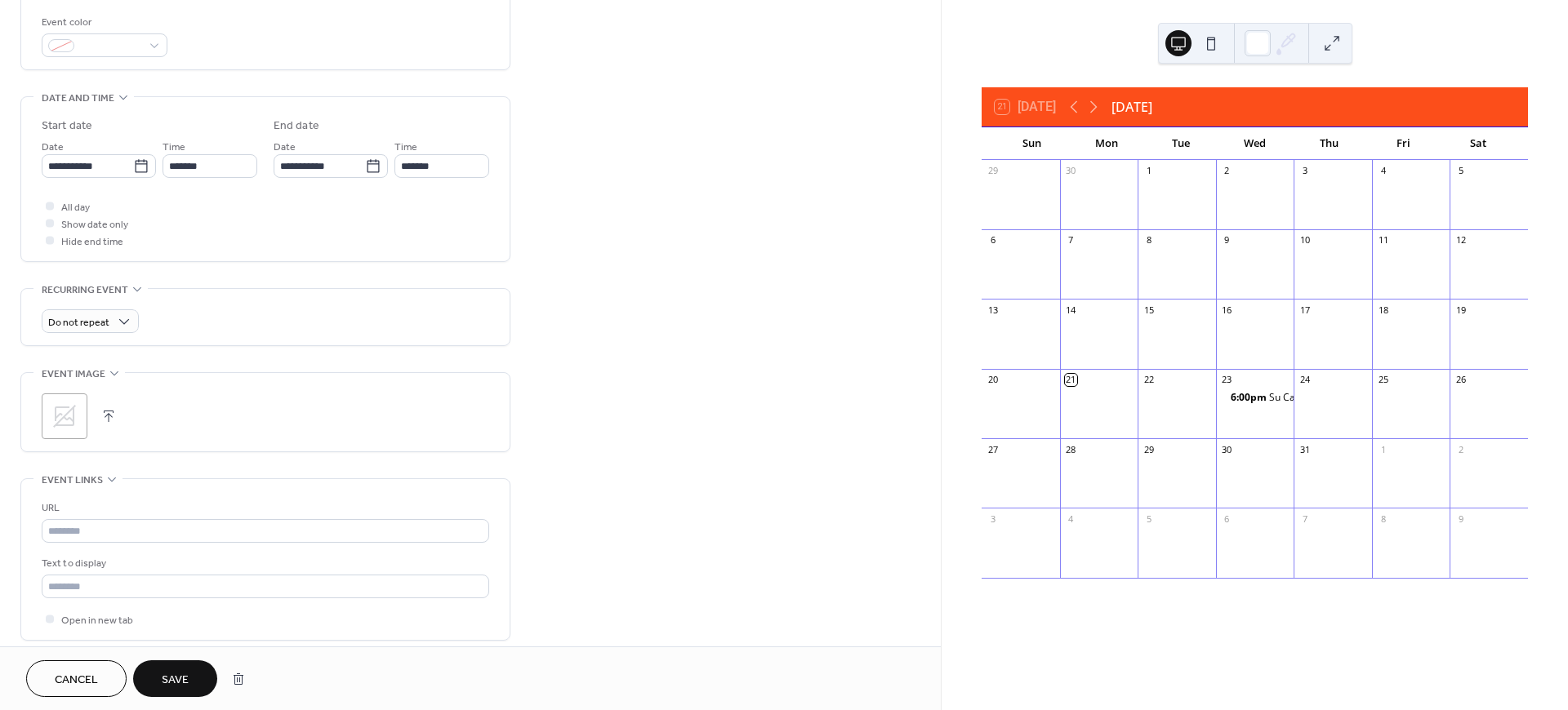 type on "**********" 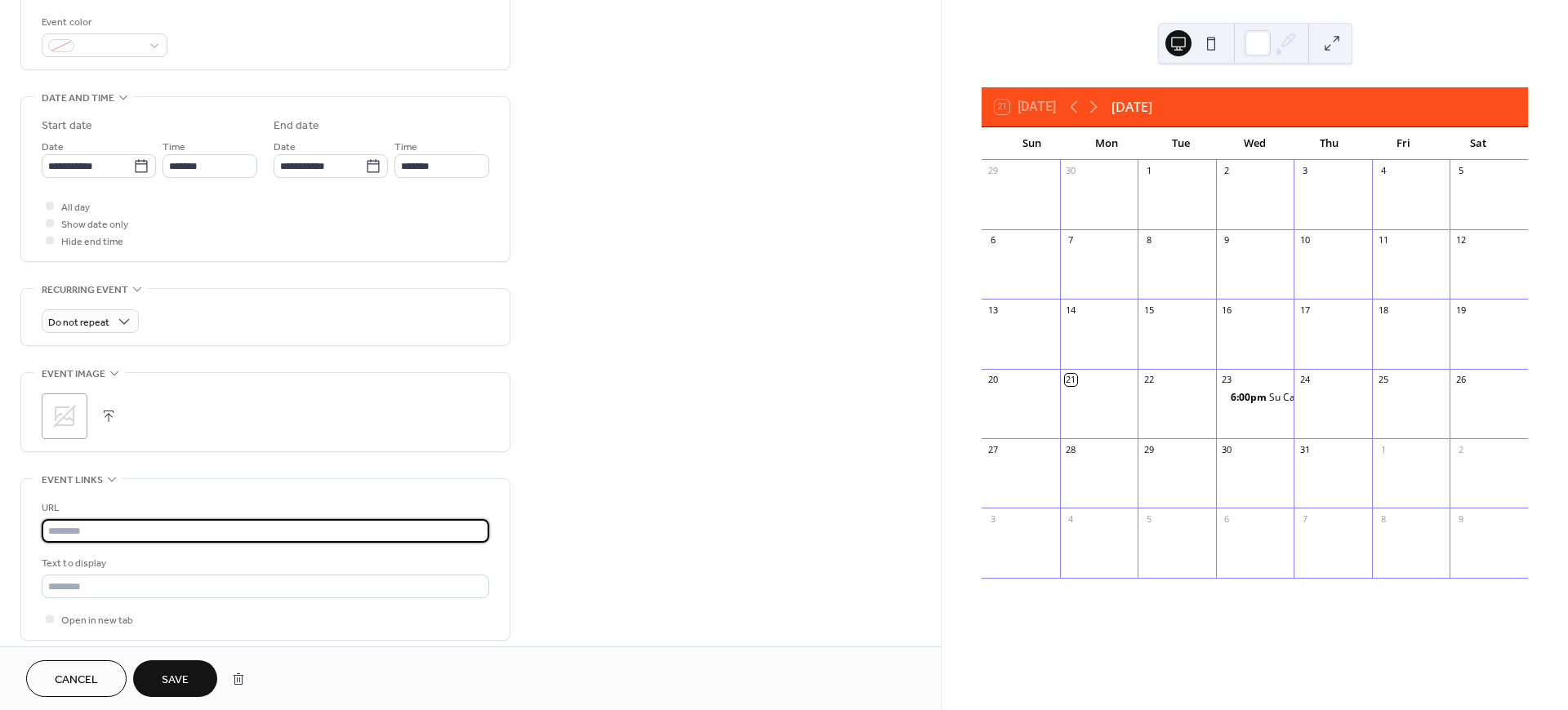 click at bounding box center [265, 530] 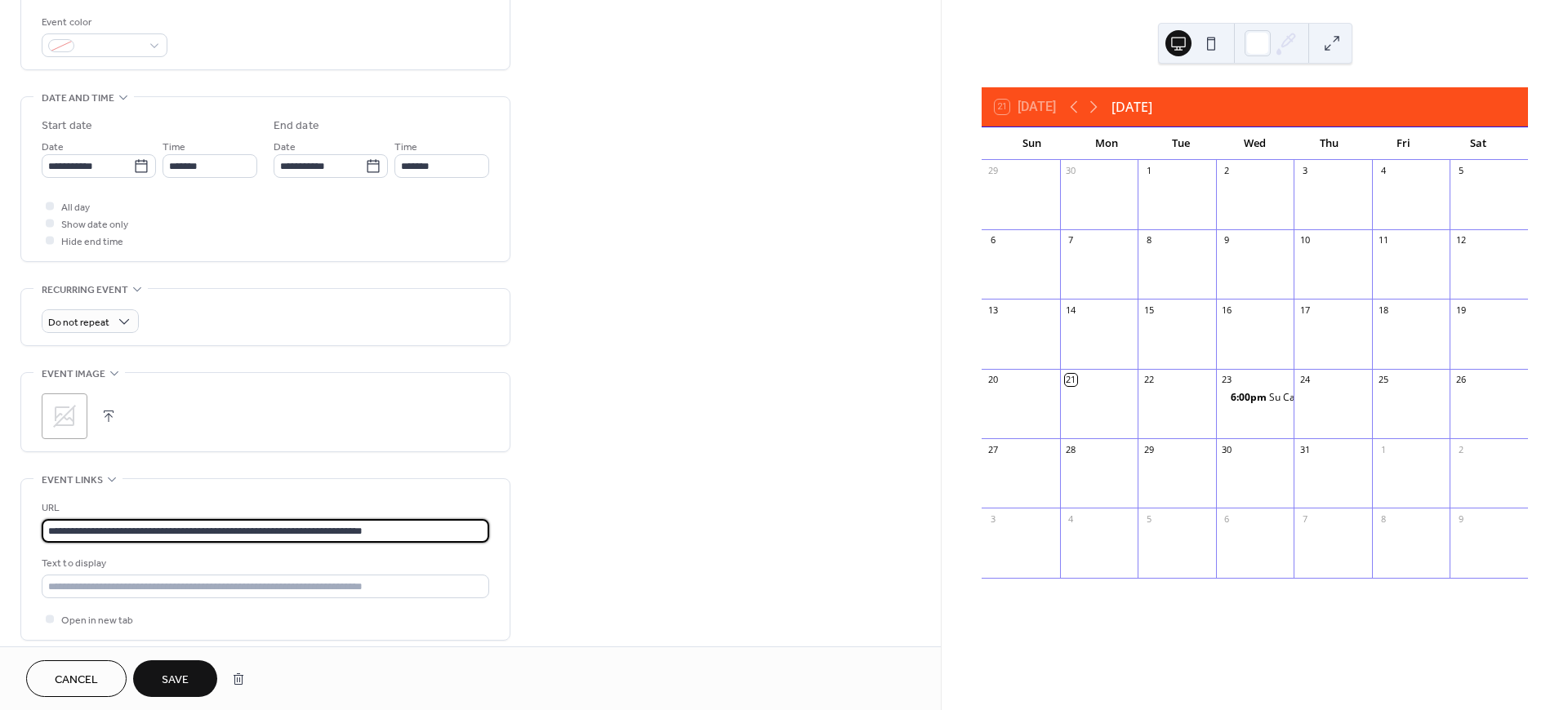 type on "**********" 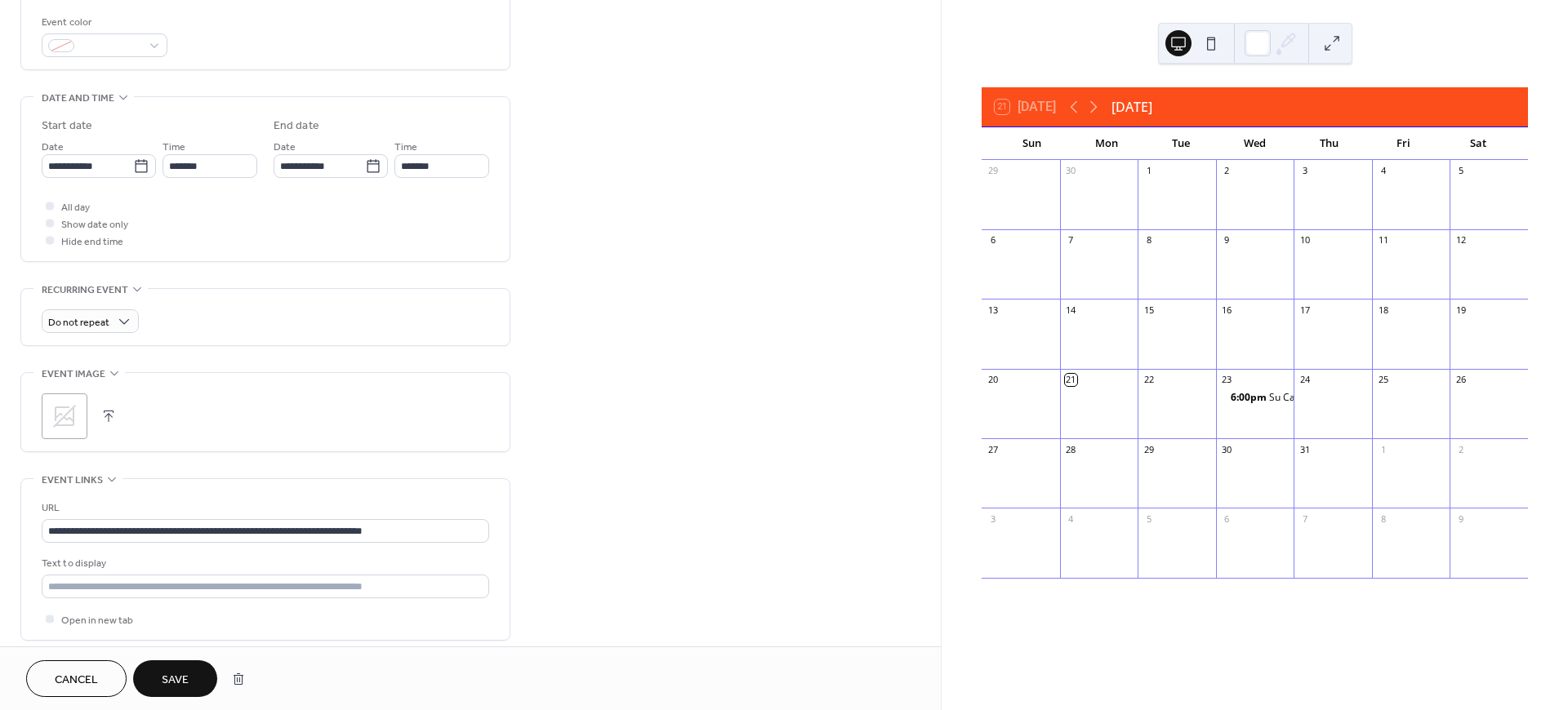 click 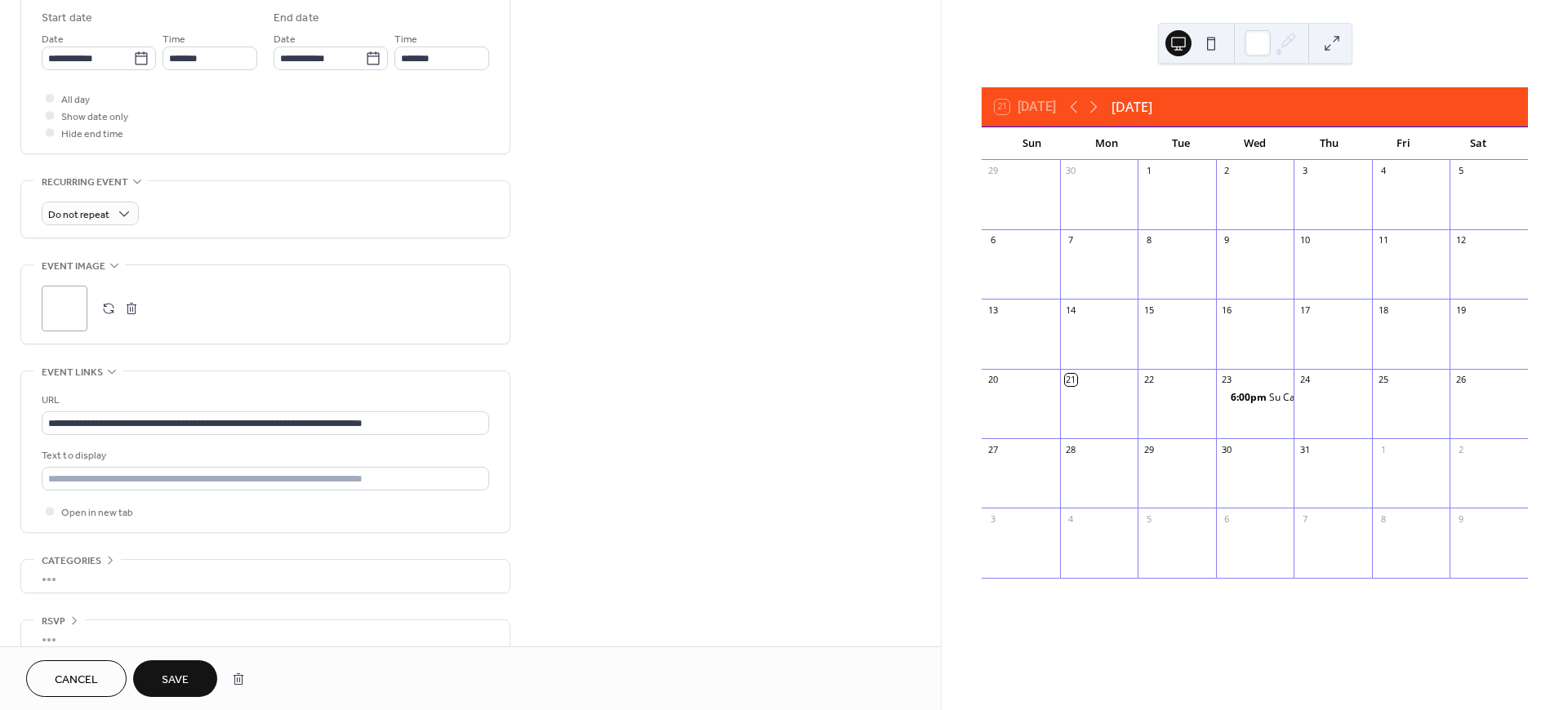 scroll, scrollTop: 571, scrollLeft: 0, axis: vertical 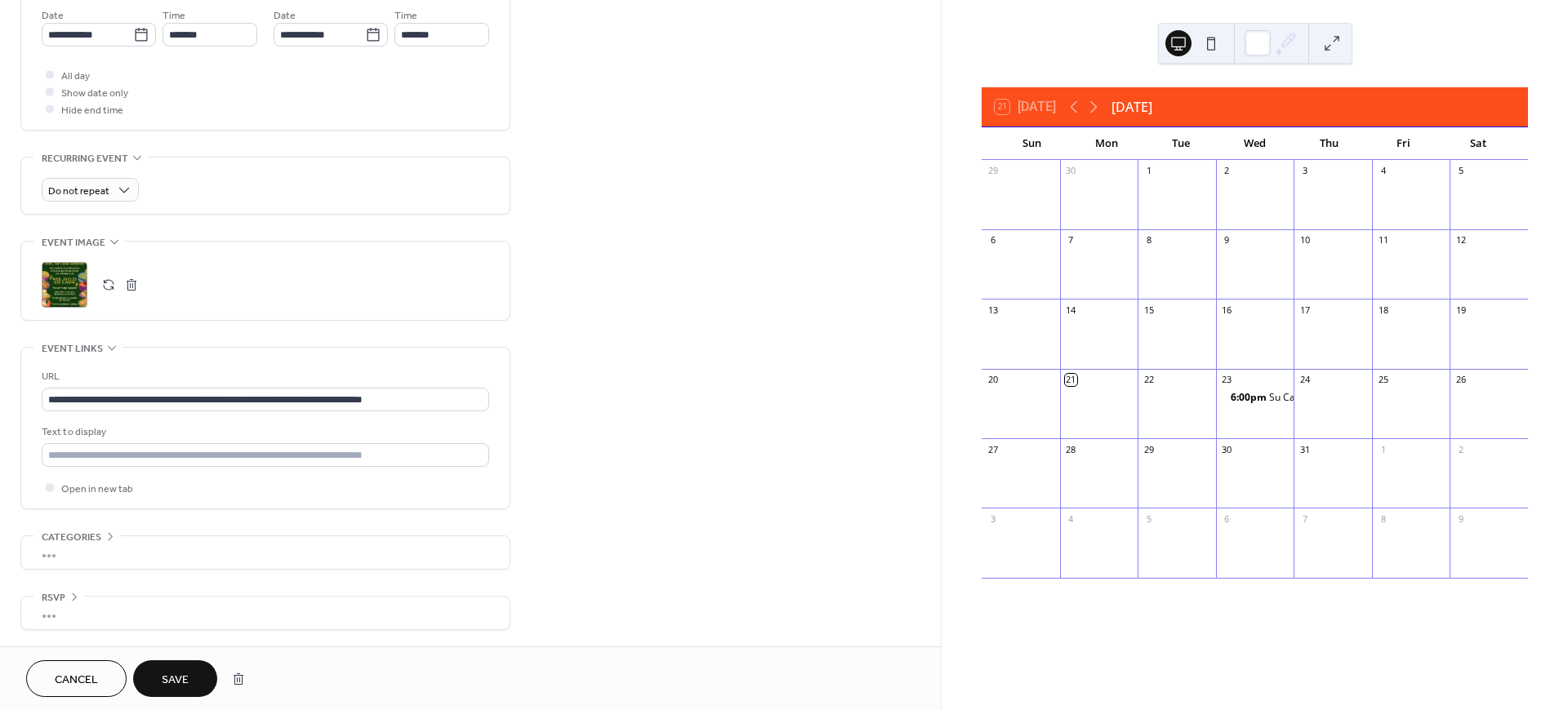 click on "Save" at bounding box center (175, 680) 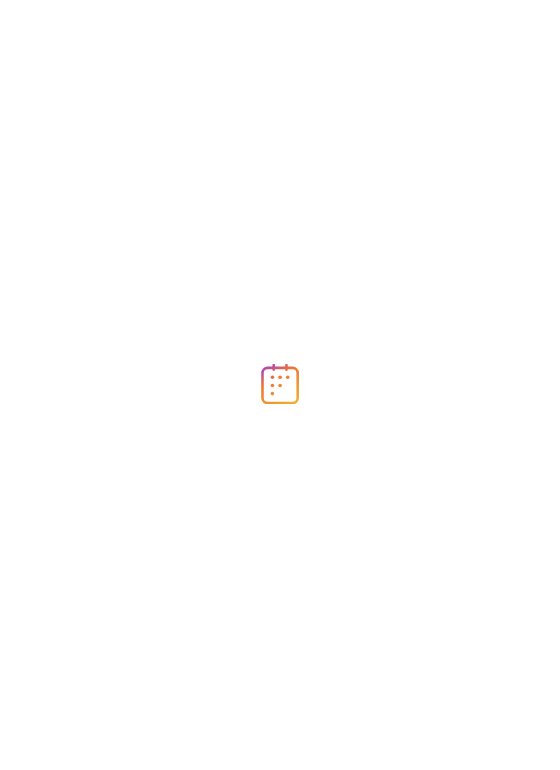 scroll, scrollTop: 0, scrollLeft: 0, axis: both 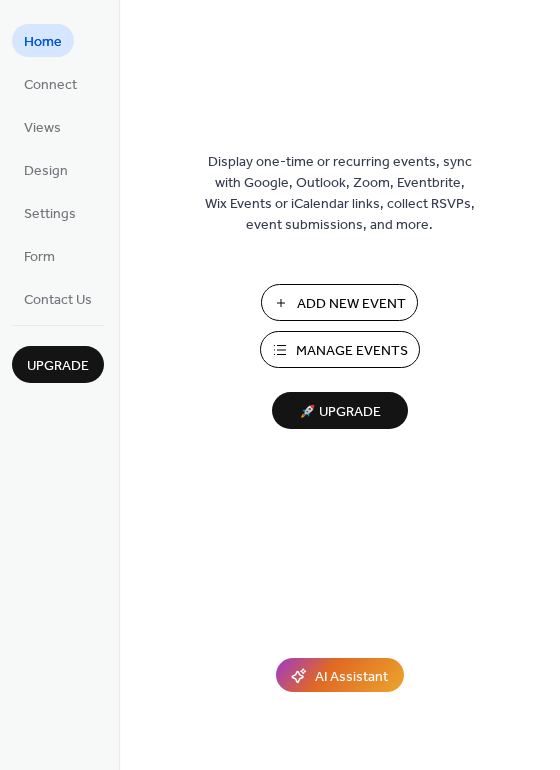 click on "Manage Events" at bounding box center [352, 351] 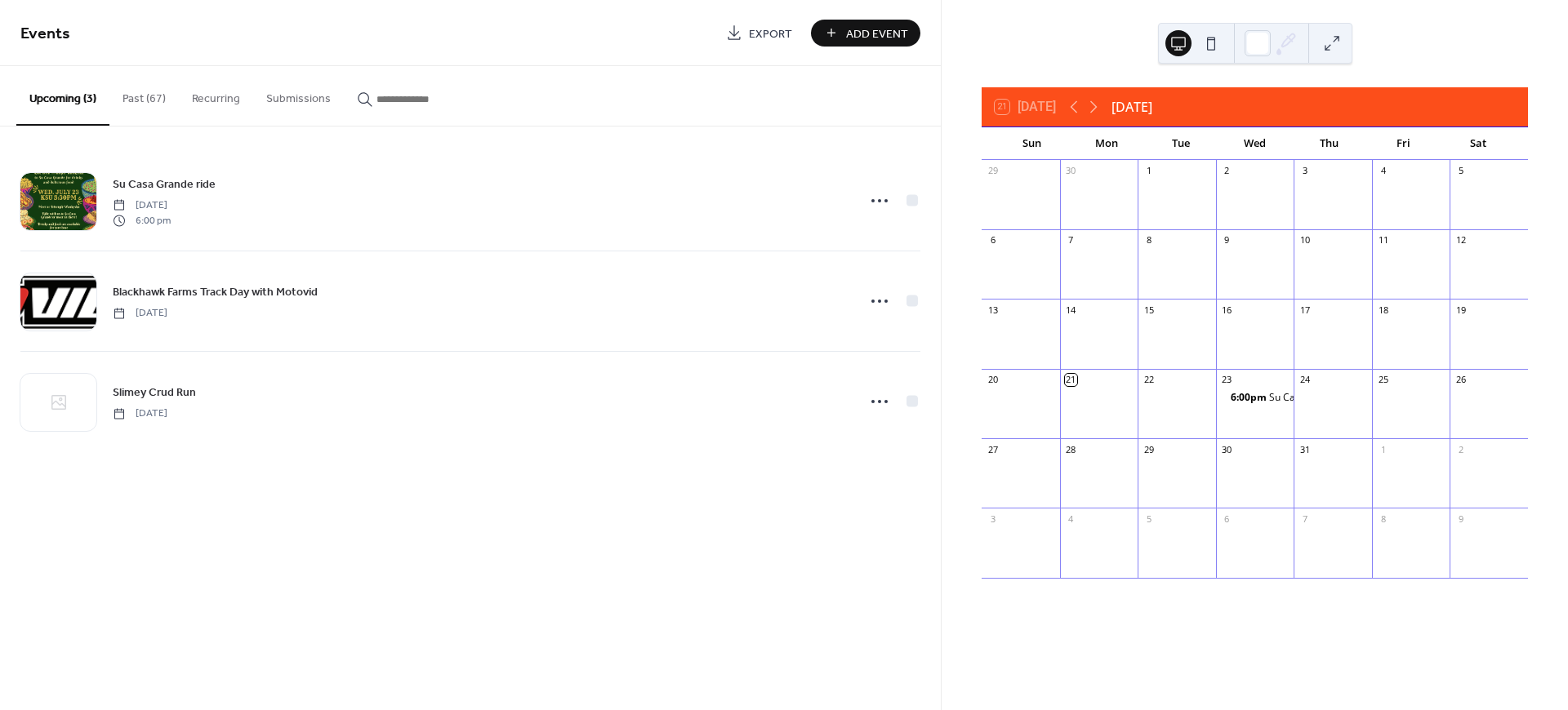 scroll, scrollTop: 0, scrollLeft: 0, axis: both 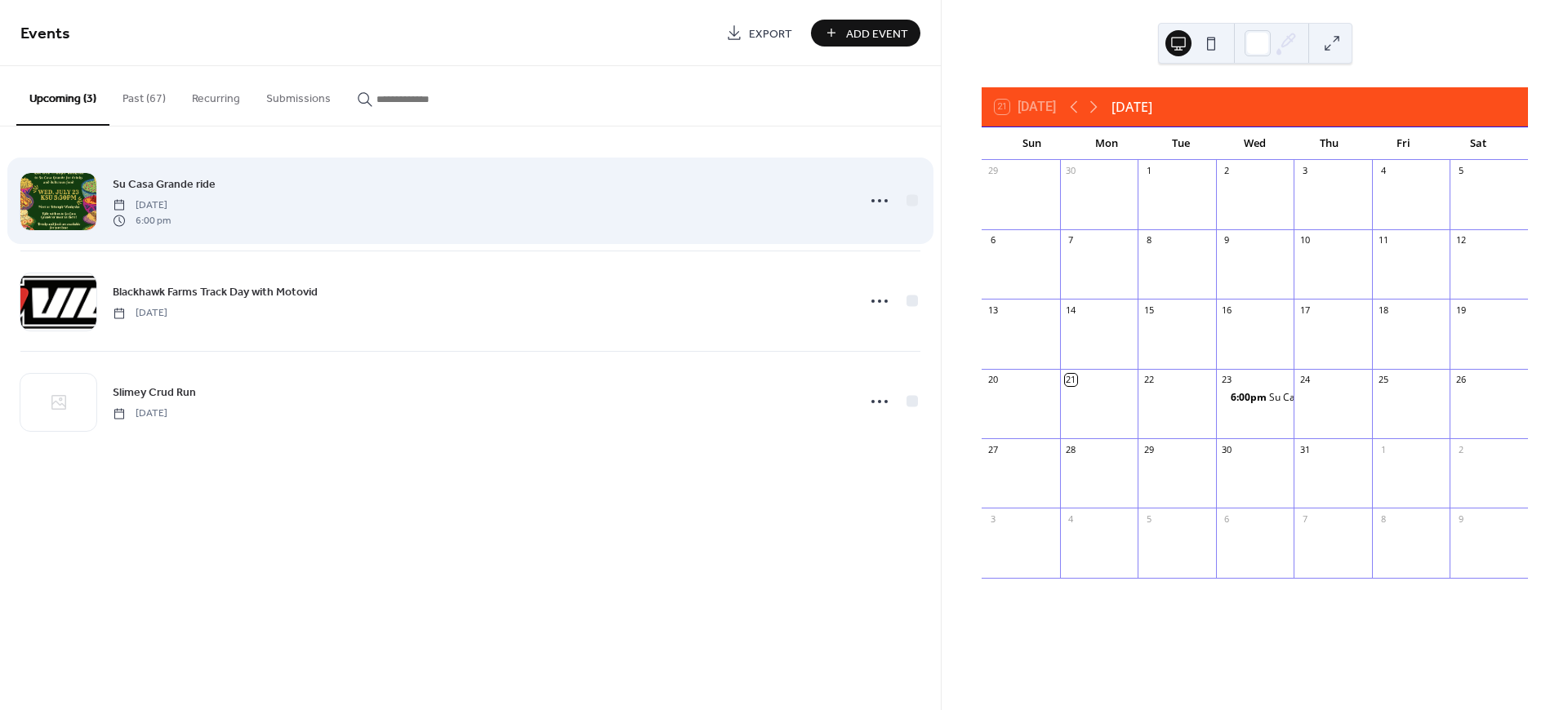 click on "[DATE]" at bounding box center (141, 206) 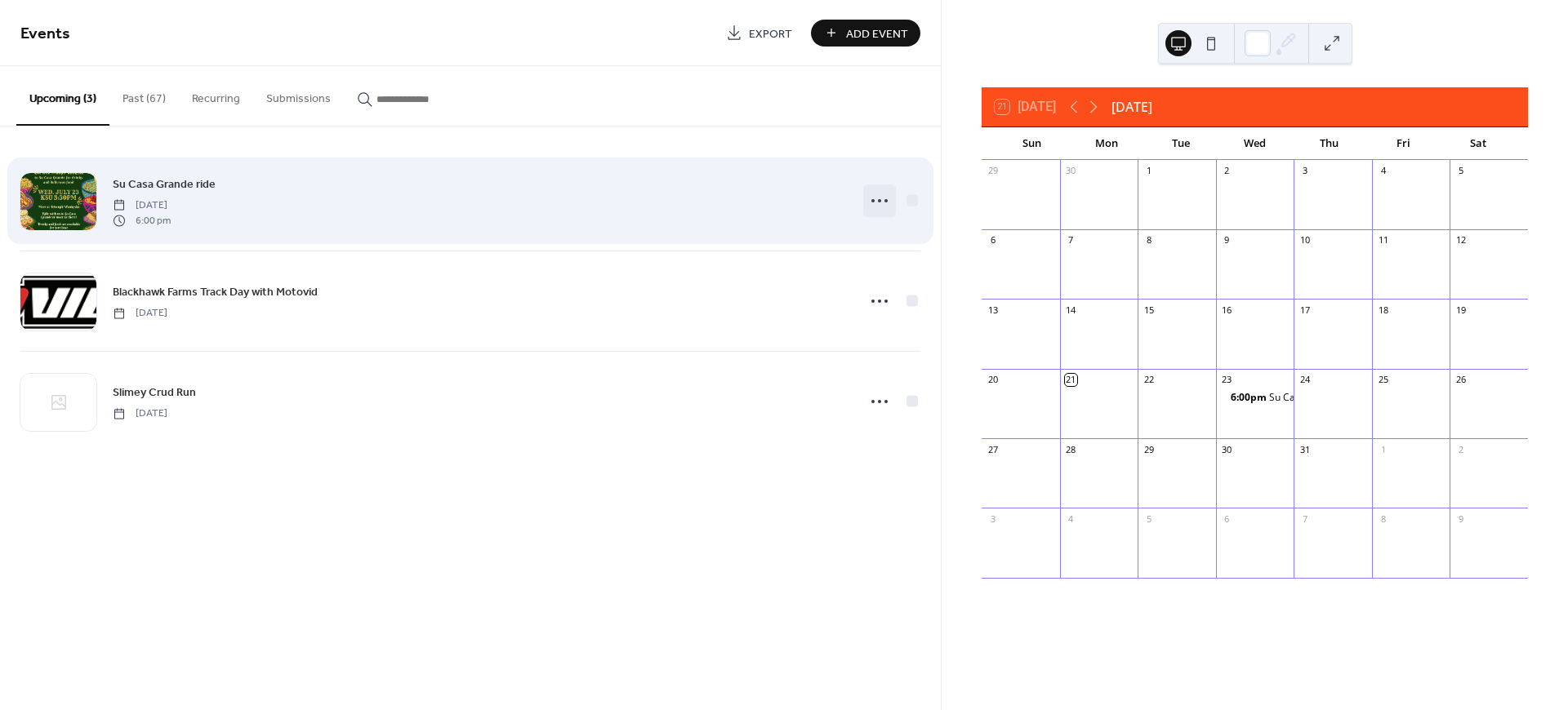click 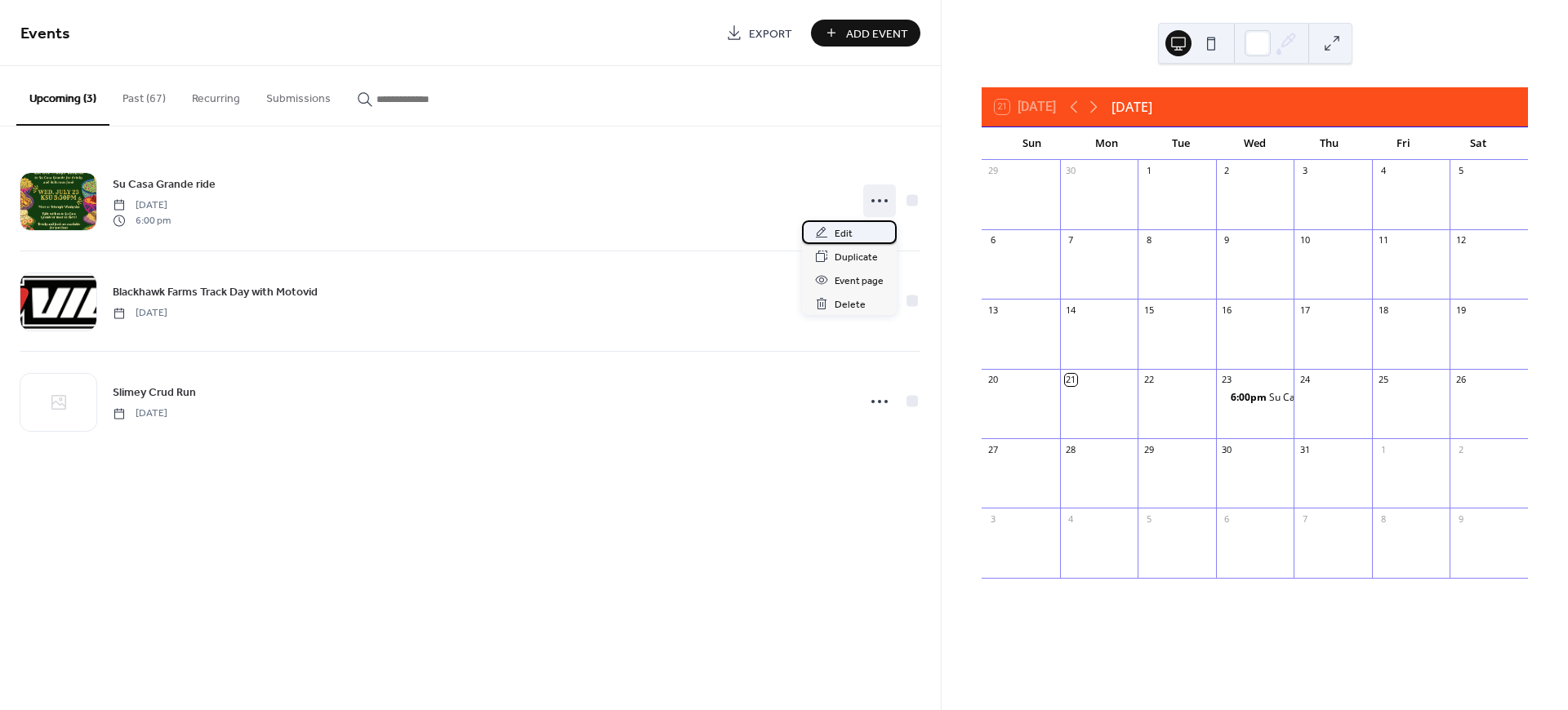 click on "Edit" at bounding box center (844, 233) 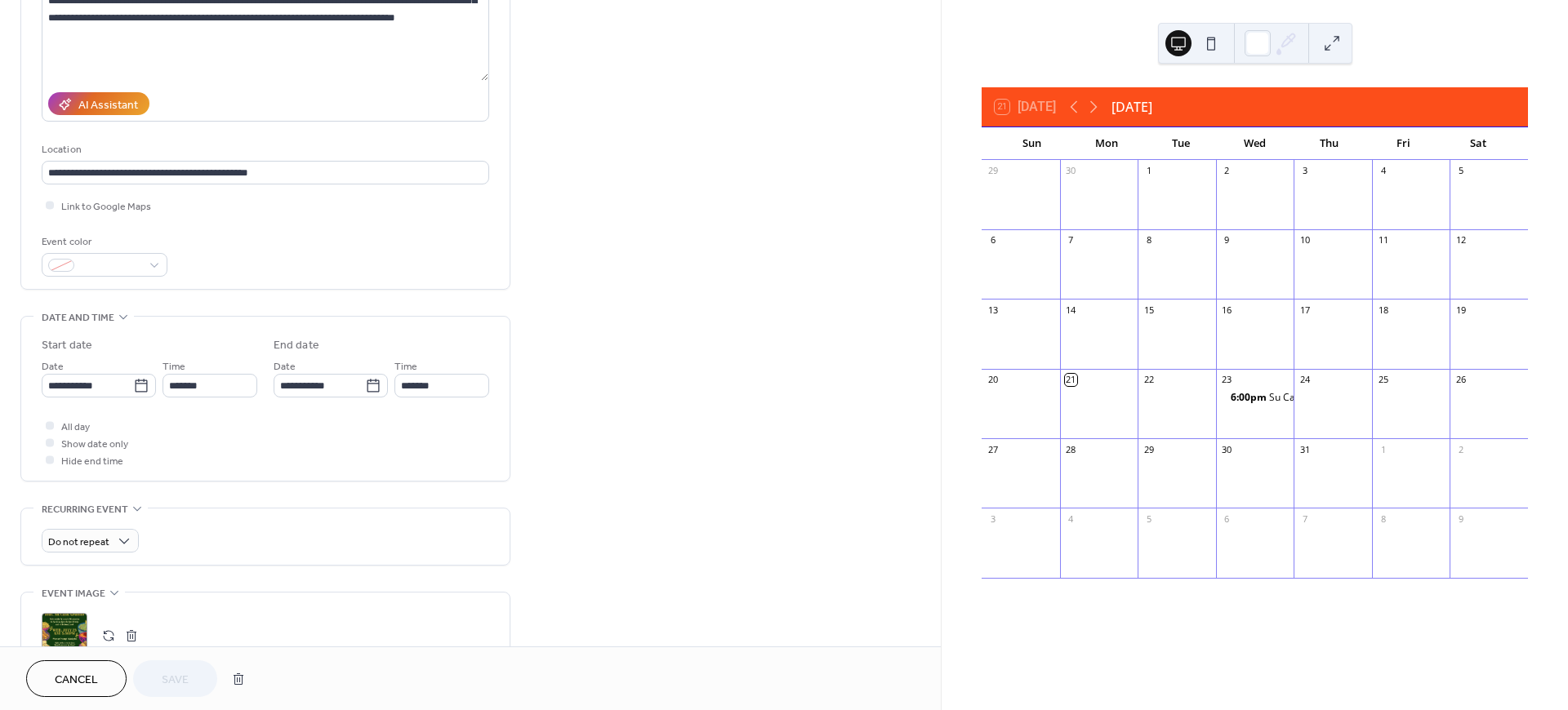scroll, scrollTop: 217, scrollLeft: 0, axis: vertical 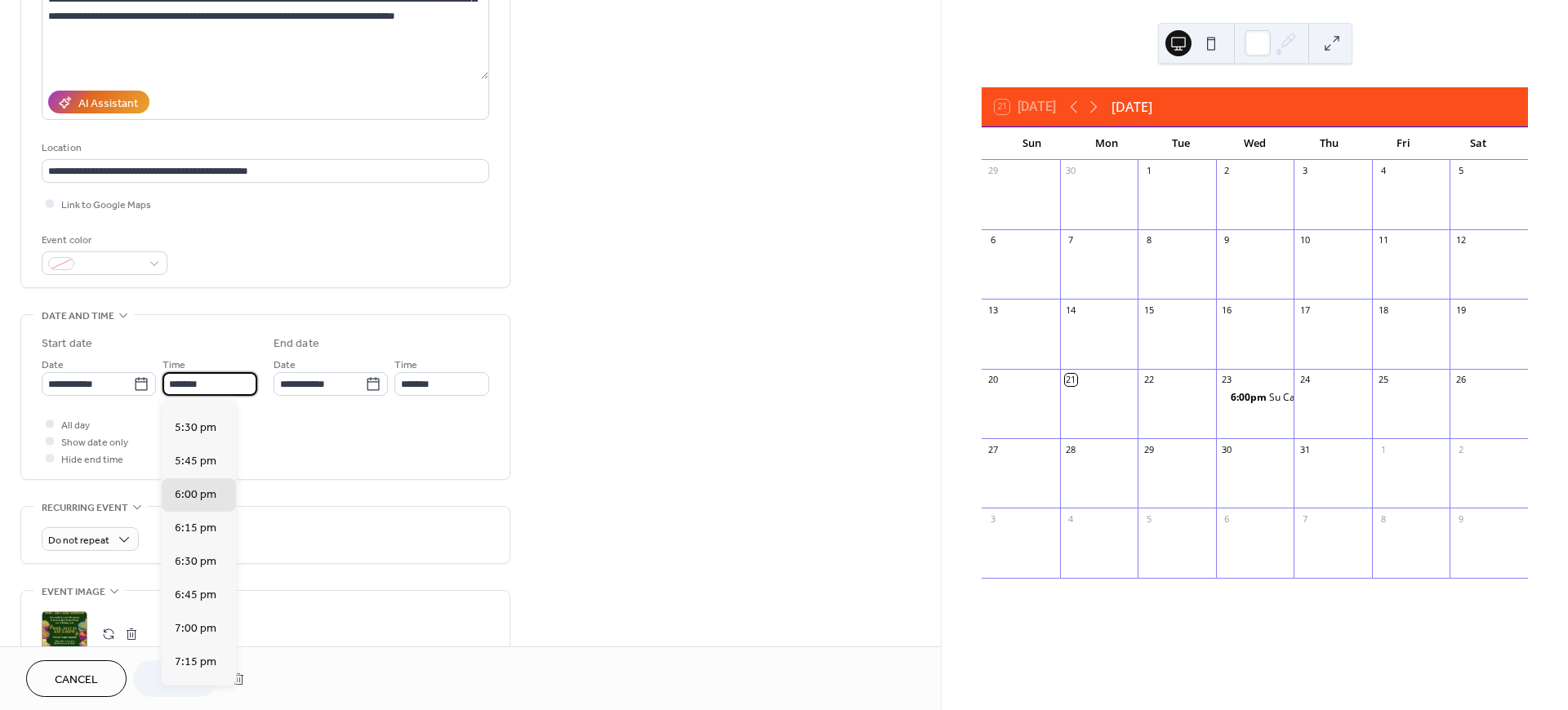 click on "*******" at bounding box center [210, 384] 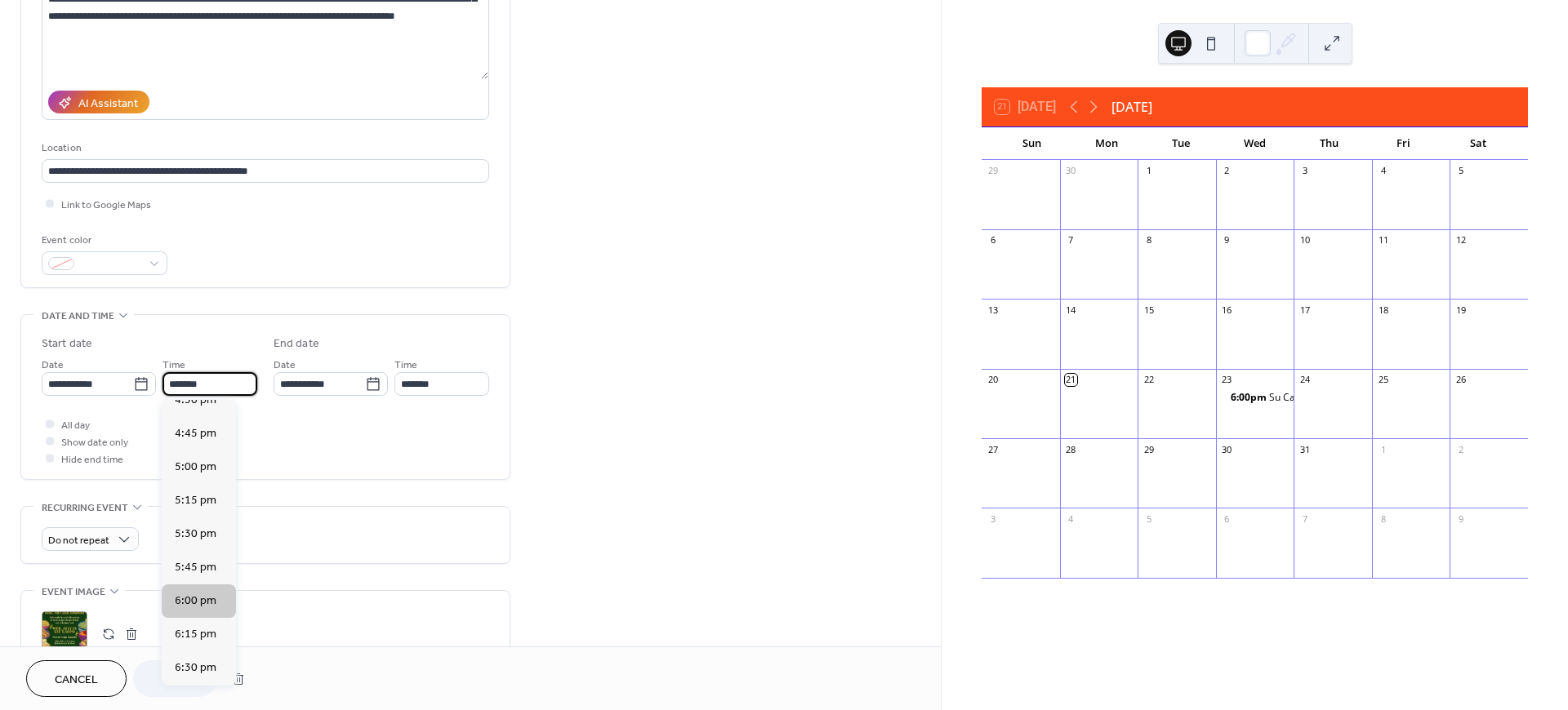 scroll, scrollTop: 2221, scrollLeft: 0, axis: vertical 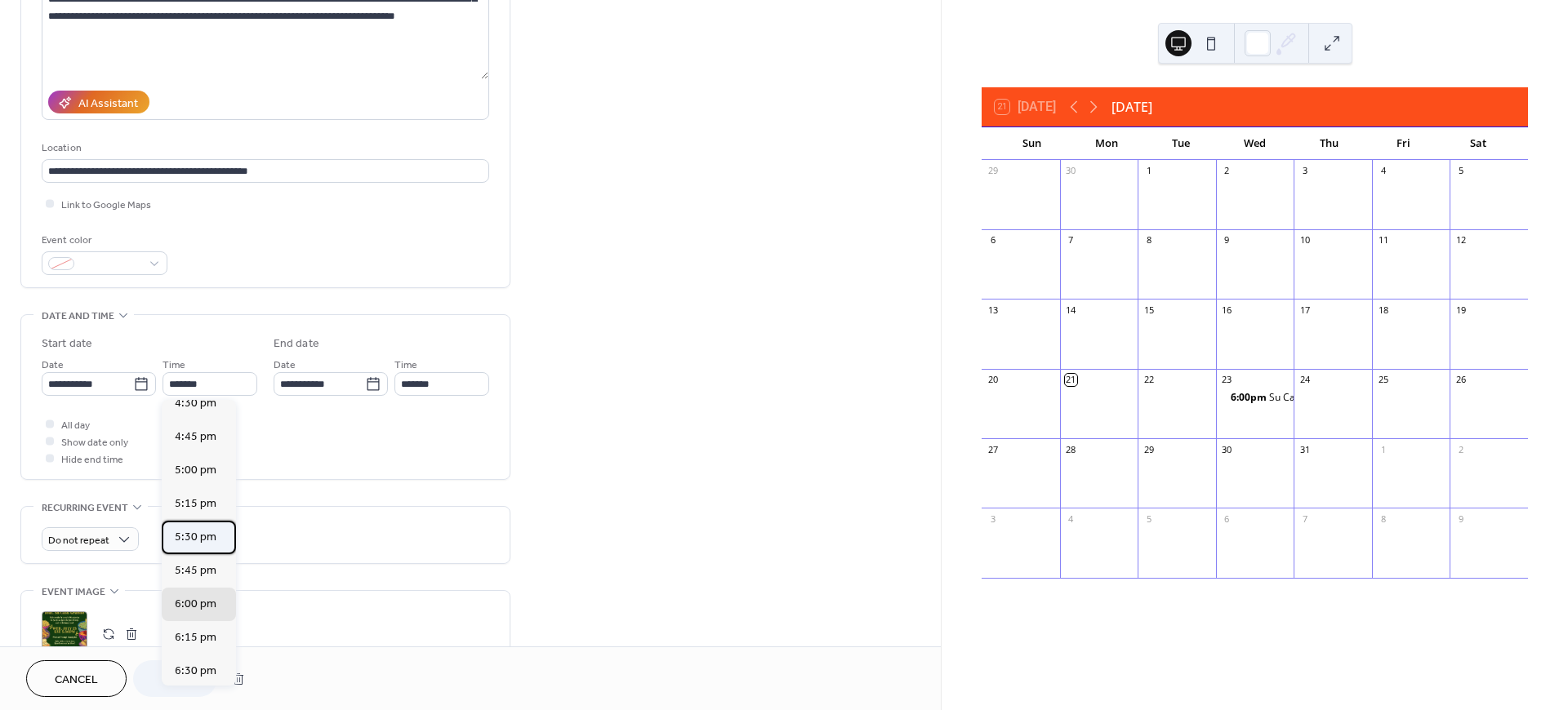 click on "5:30 pm" at bounding box center (195, 536) 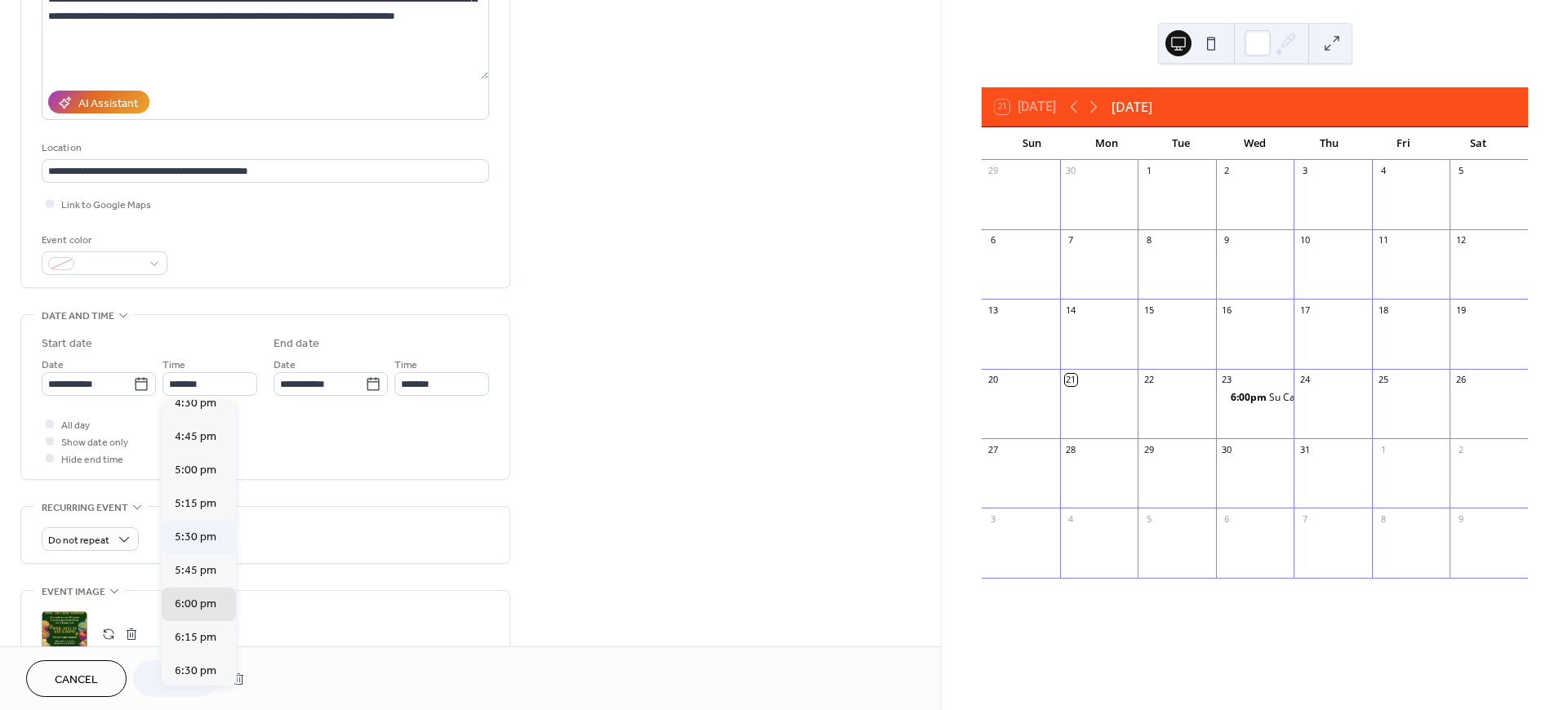 type on "*******" 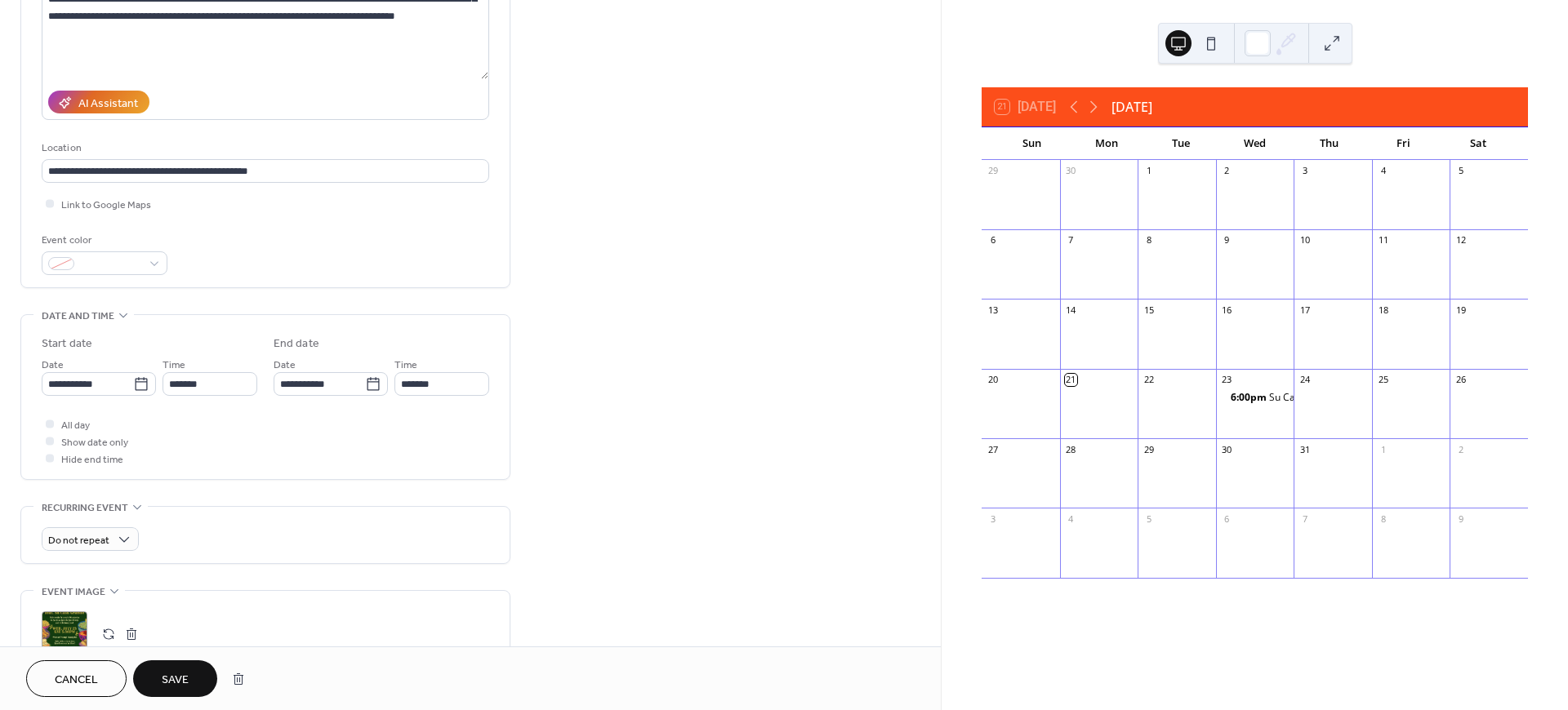 click on "Save" at bounding box center (175, 680) 